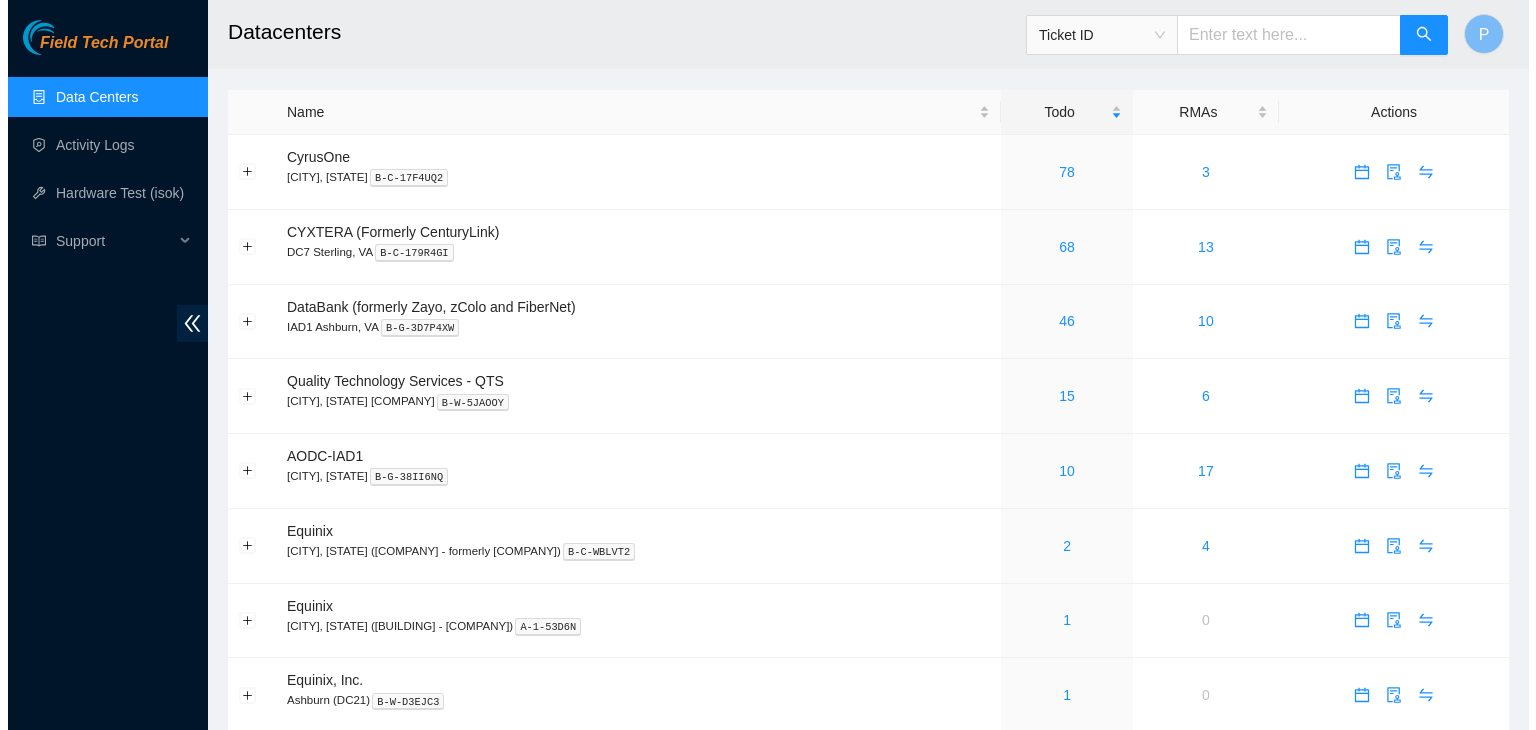 scroll, scrollTop: 0, scrollLeft: 0, axis: both 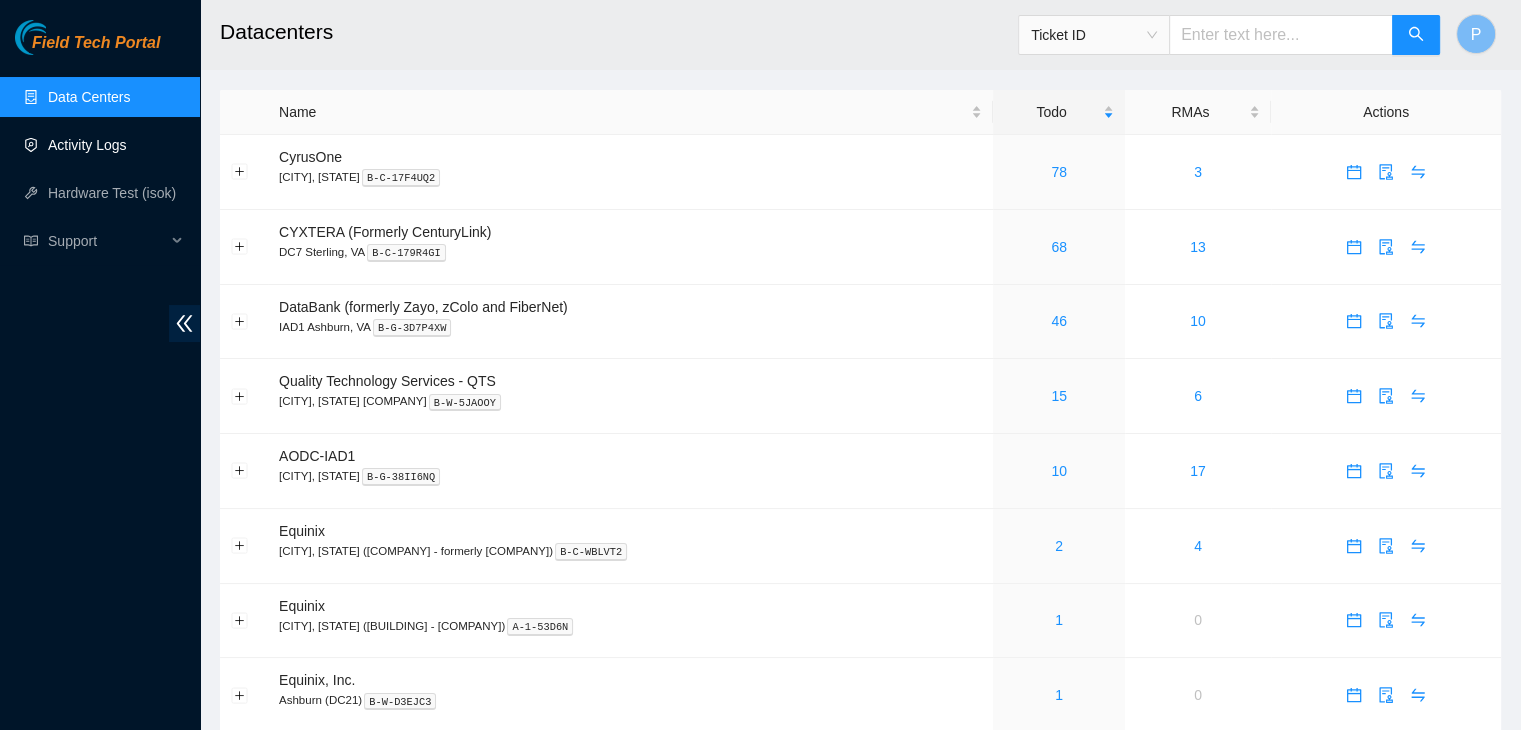 drag, startPoint x: 60, startPoint y: 172, endPoint x: 80, endPoint y: 137, distance: 40.311287 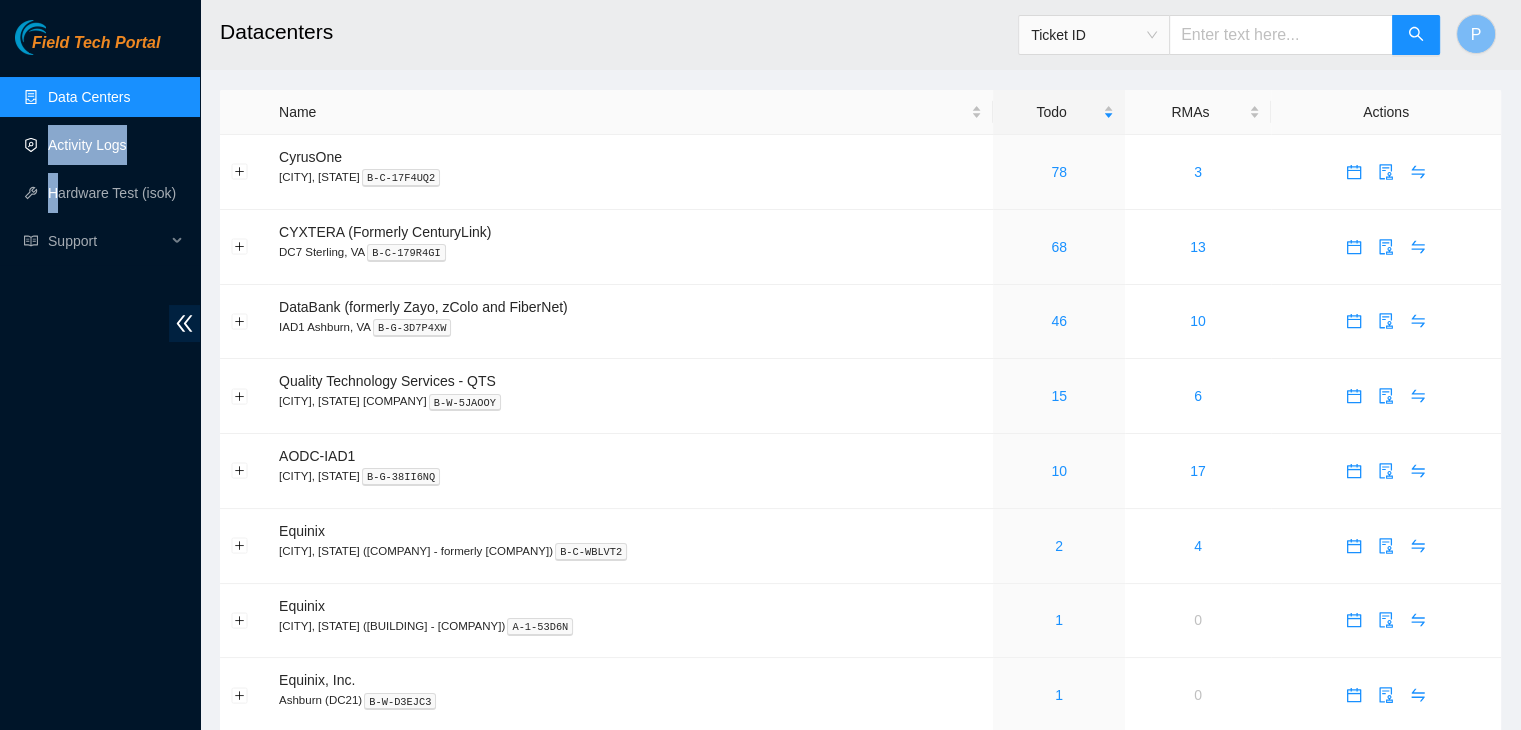 click on "Activity Logs" at bounding box center (87, 145) 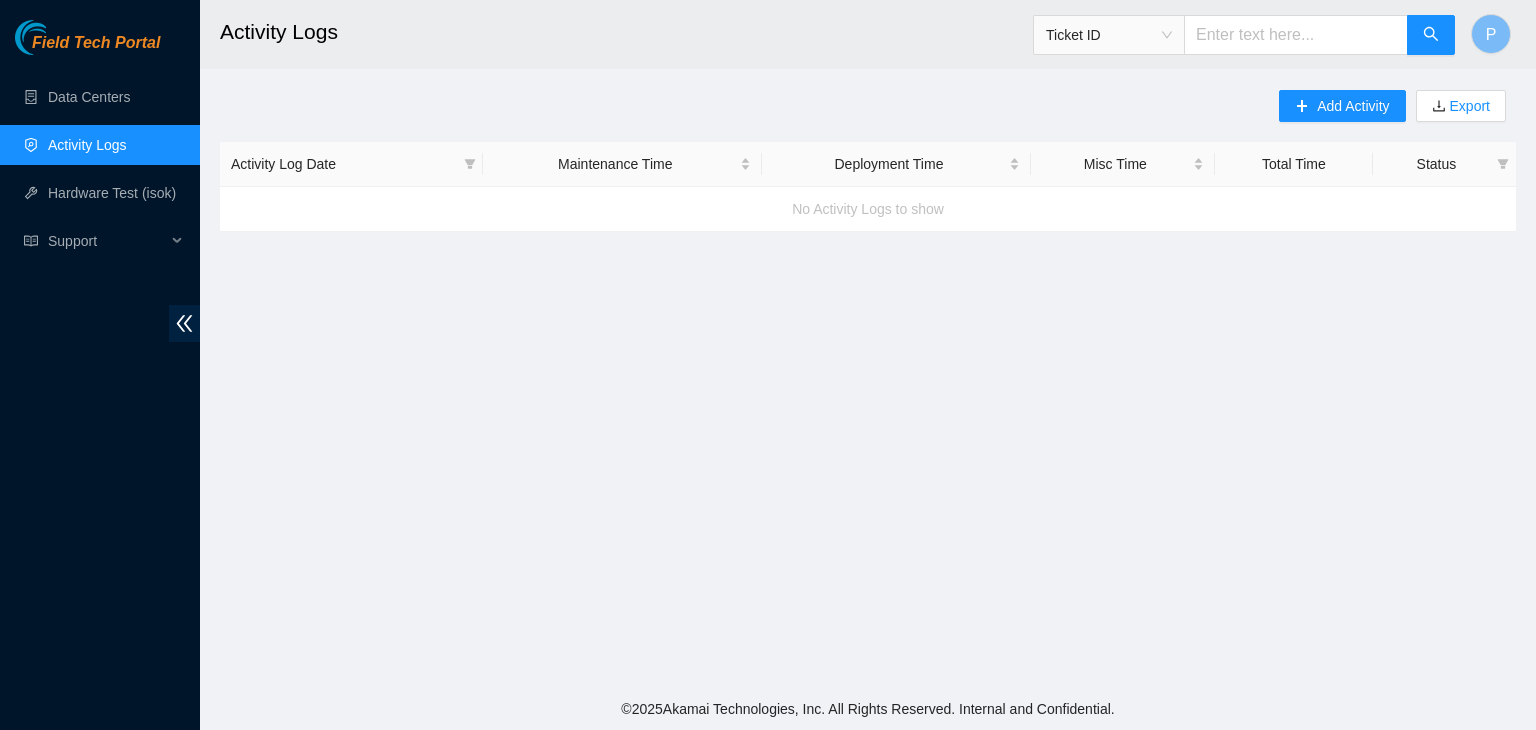 click on "Field Tech Portal Data Centers Activity Logs Hardware Test (isok) Support" at bounding box center [100, 375] 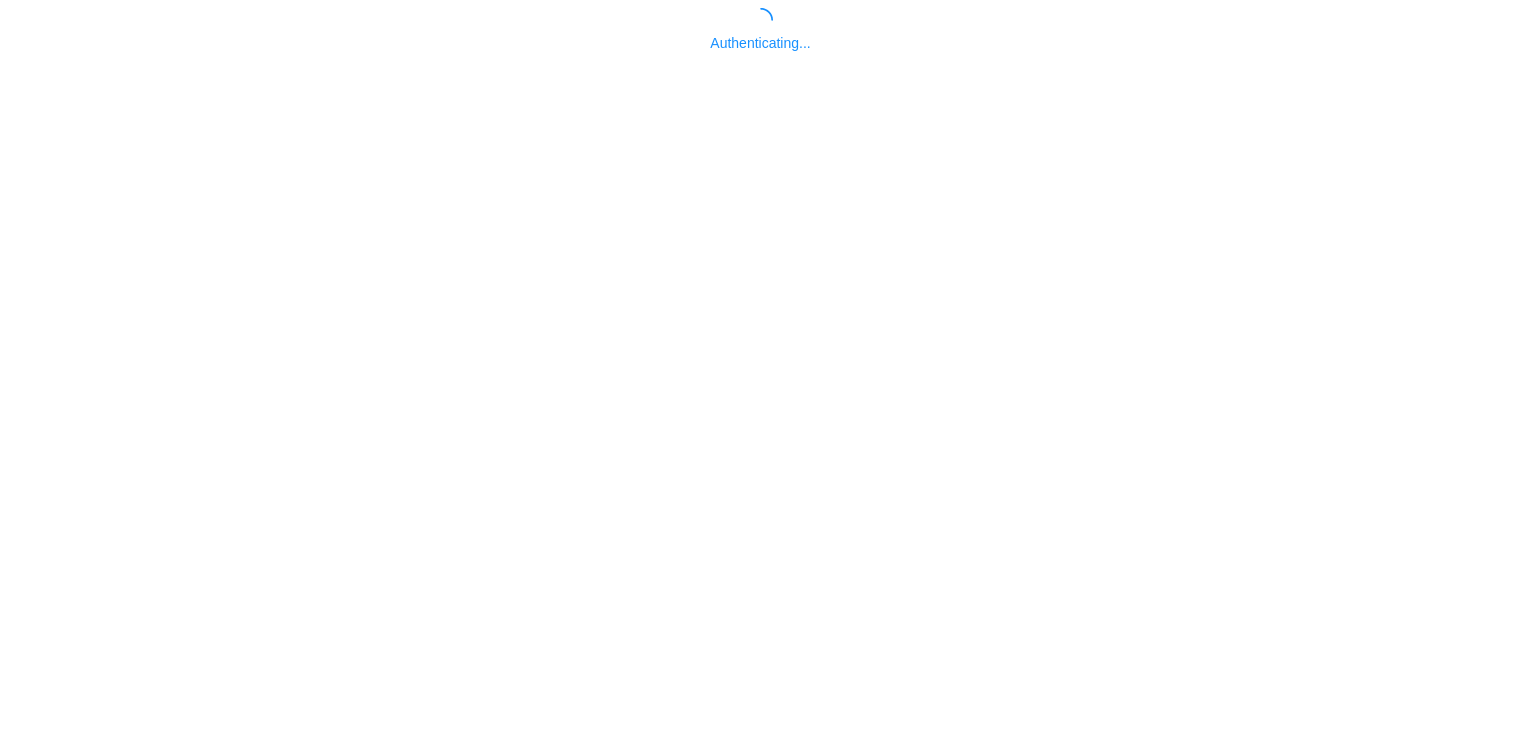 scroll, scrollTop: 0, scrollLeft: 0, axis: both 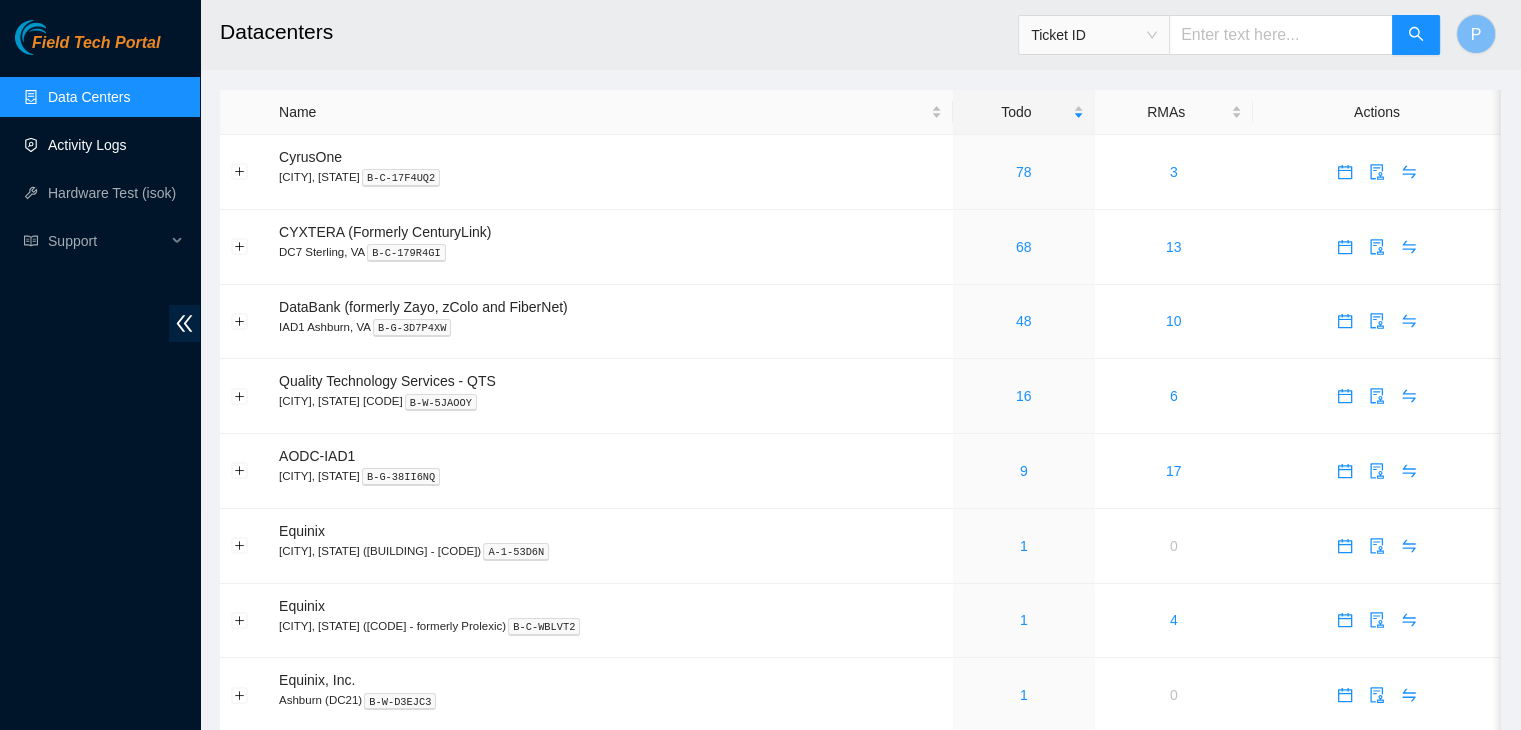 click on "Activity Logs" at bounding box center (87, 145) 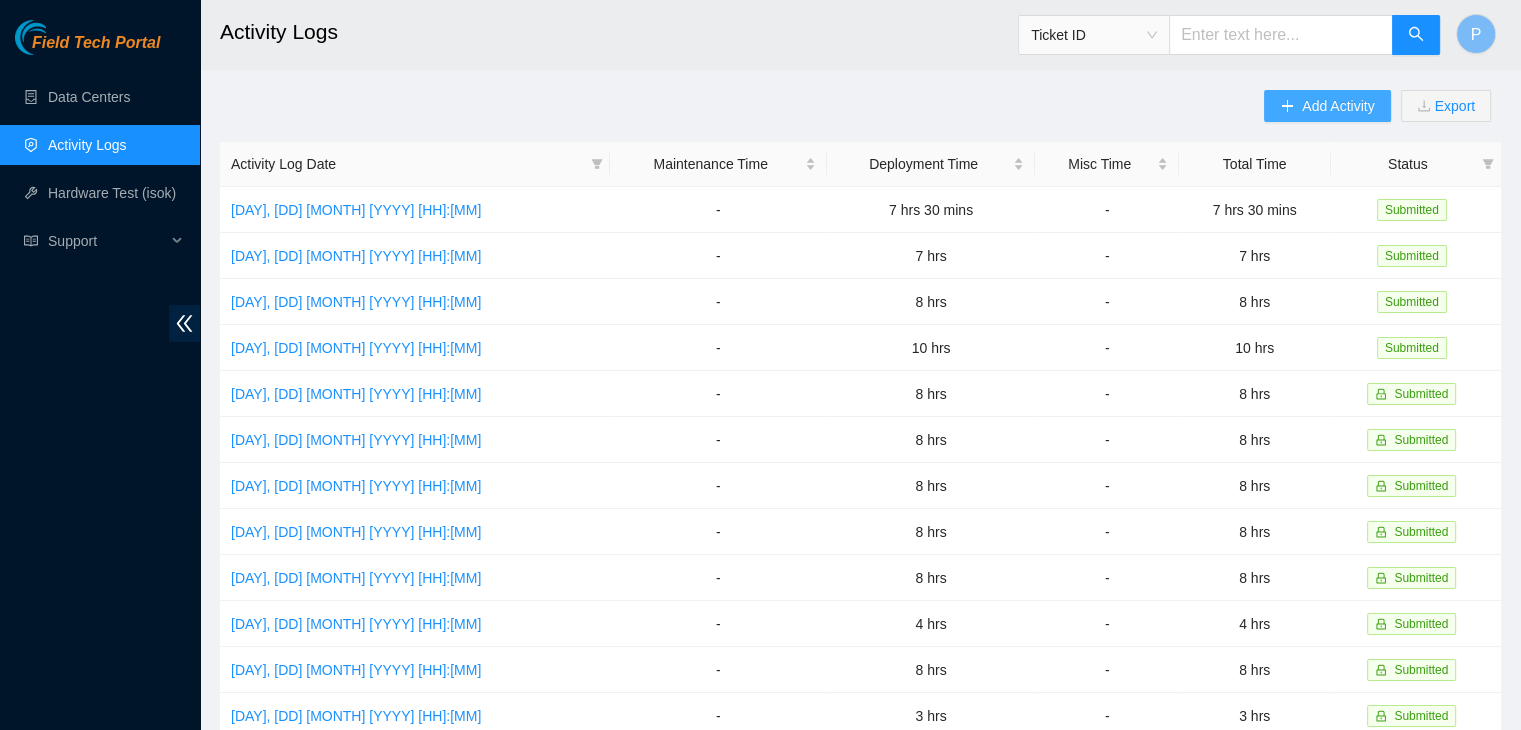click 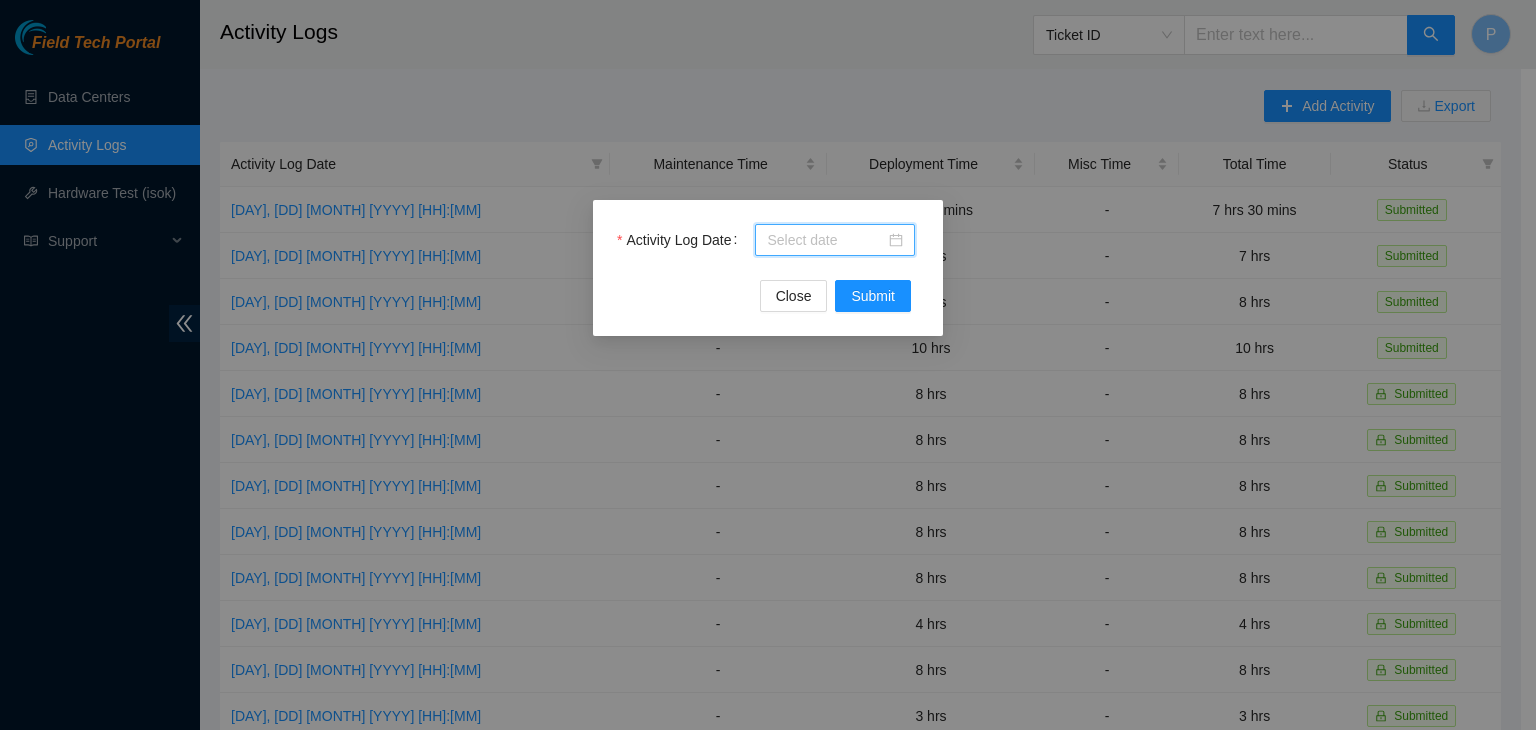 click on "Activity Log Date" at bounding box center (826, 240) 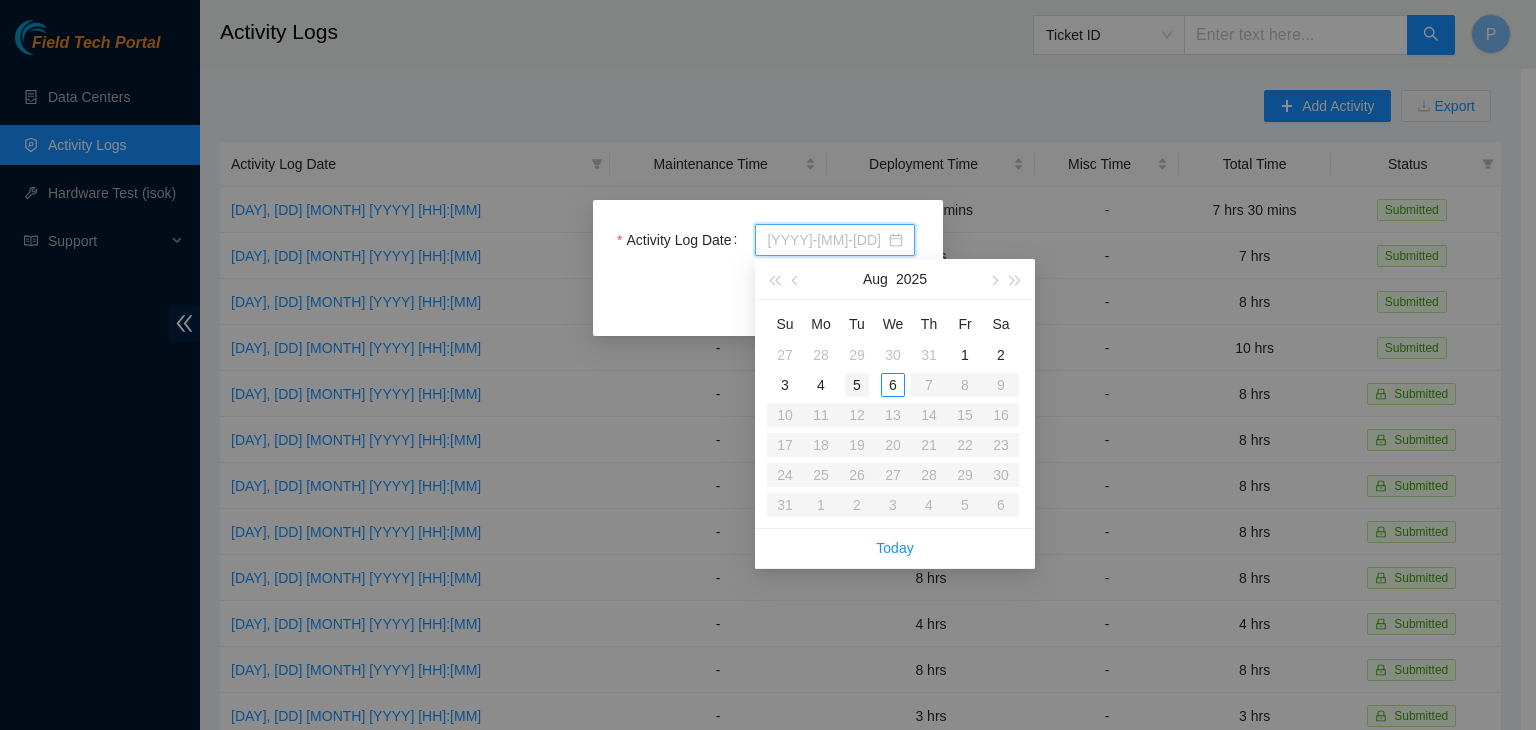 type on "2025-08-05" 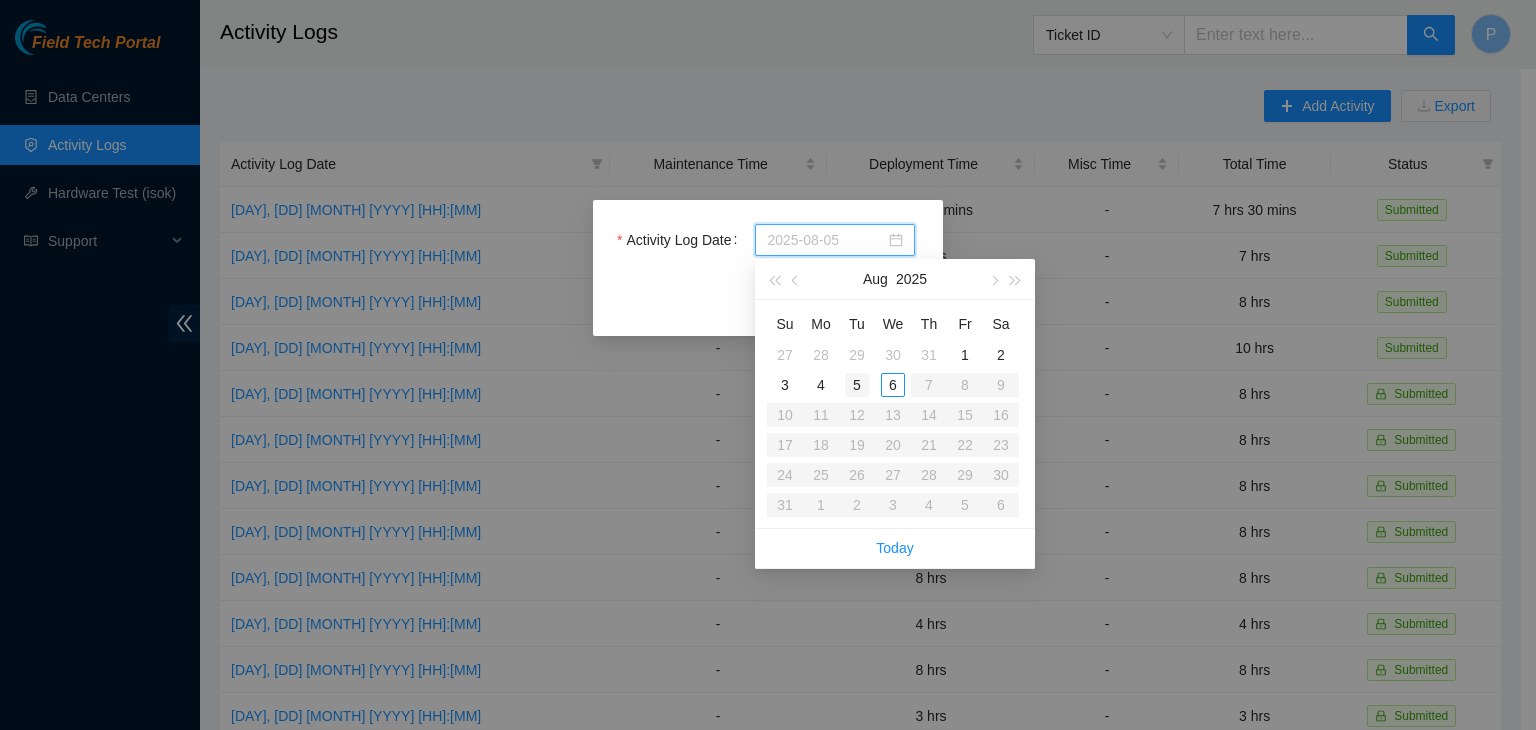 click on "5" at bounding box center [857, 385] 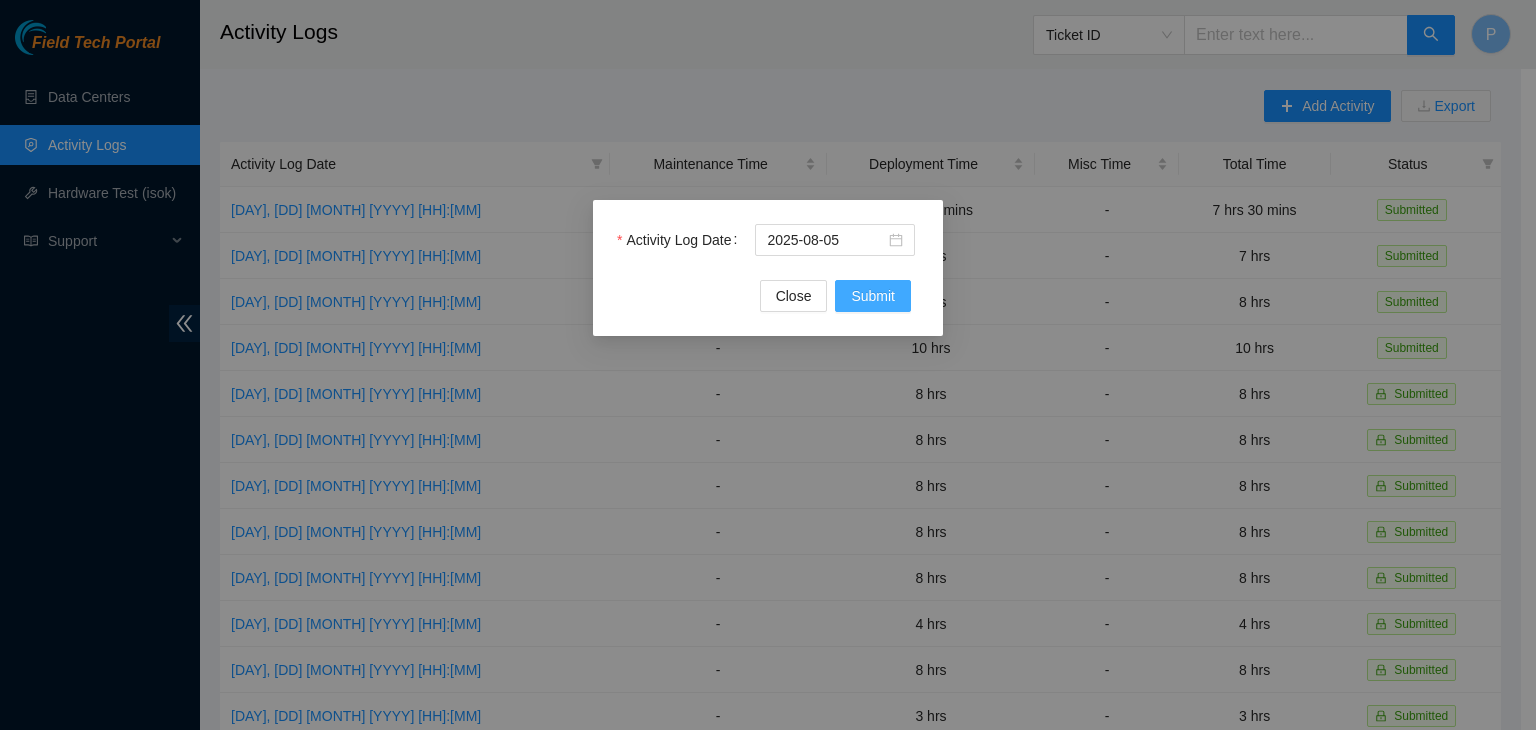 click on "Submit" at bounding box center (873, 296) 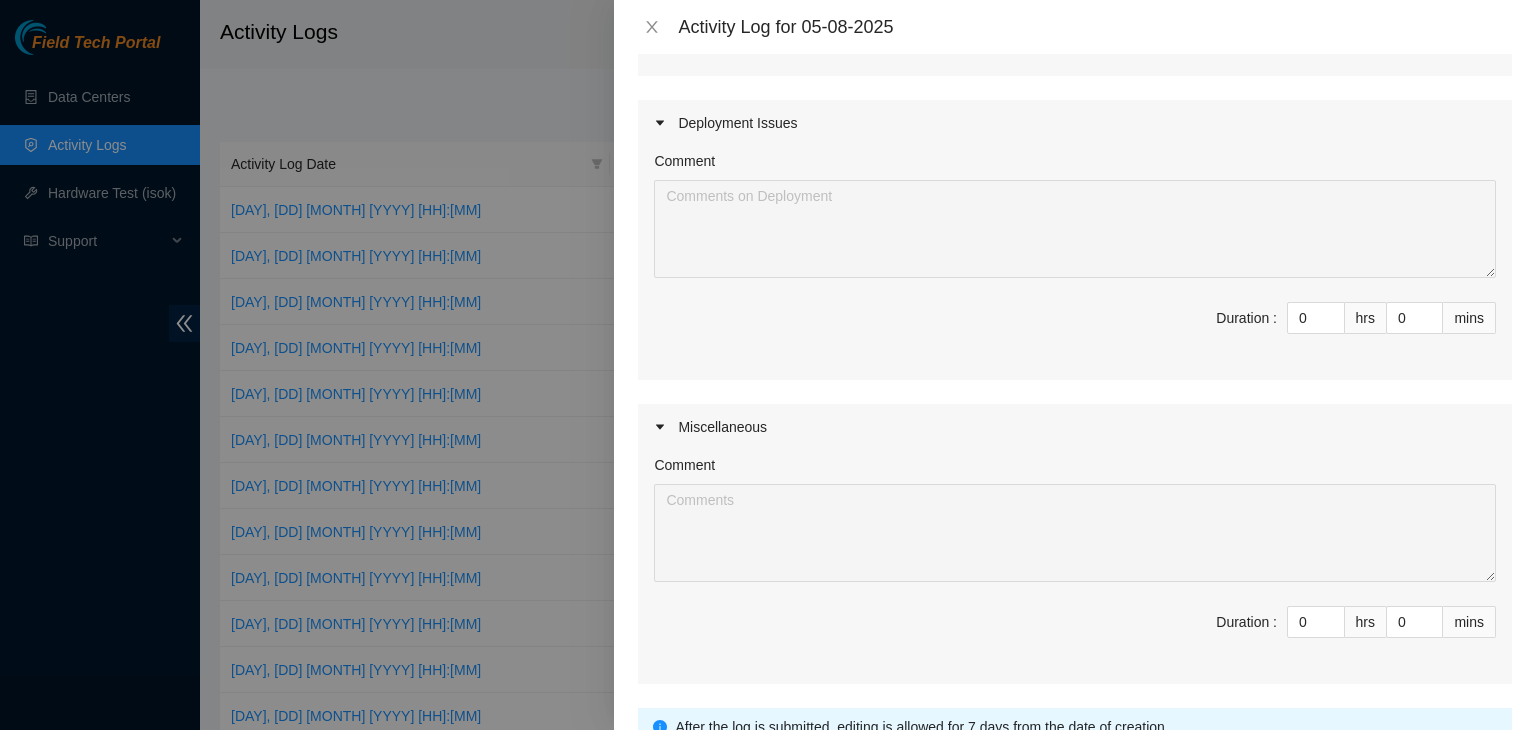 scroll, scrollTop: 516, scrollLeft: 0, axis: vertical 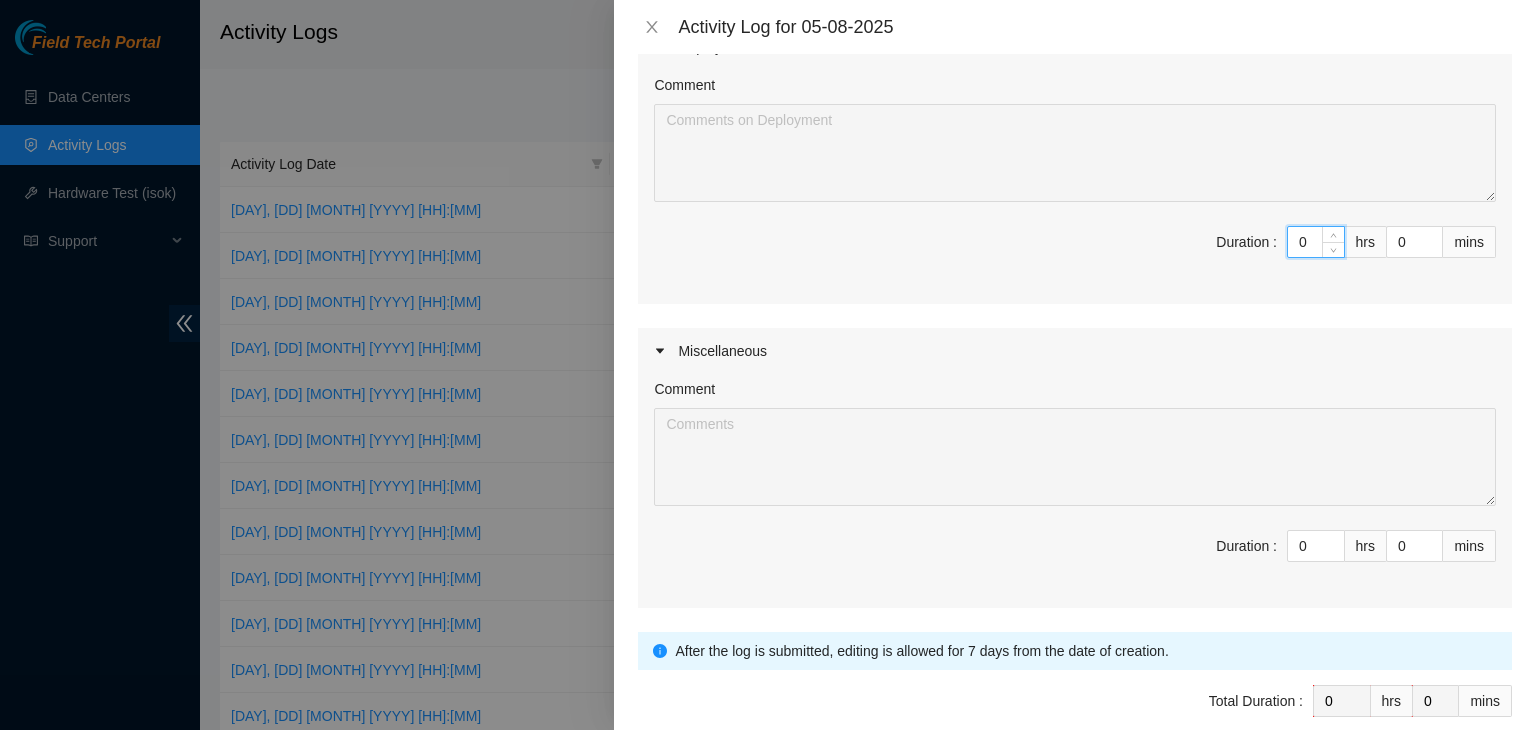 click on "0" at bounding box center [1316, 242] 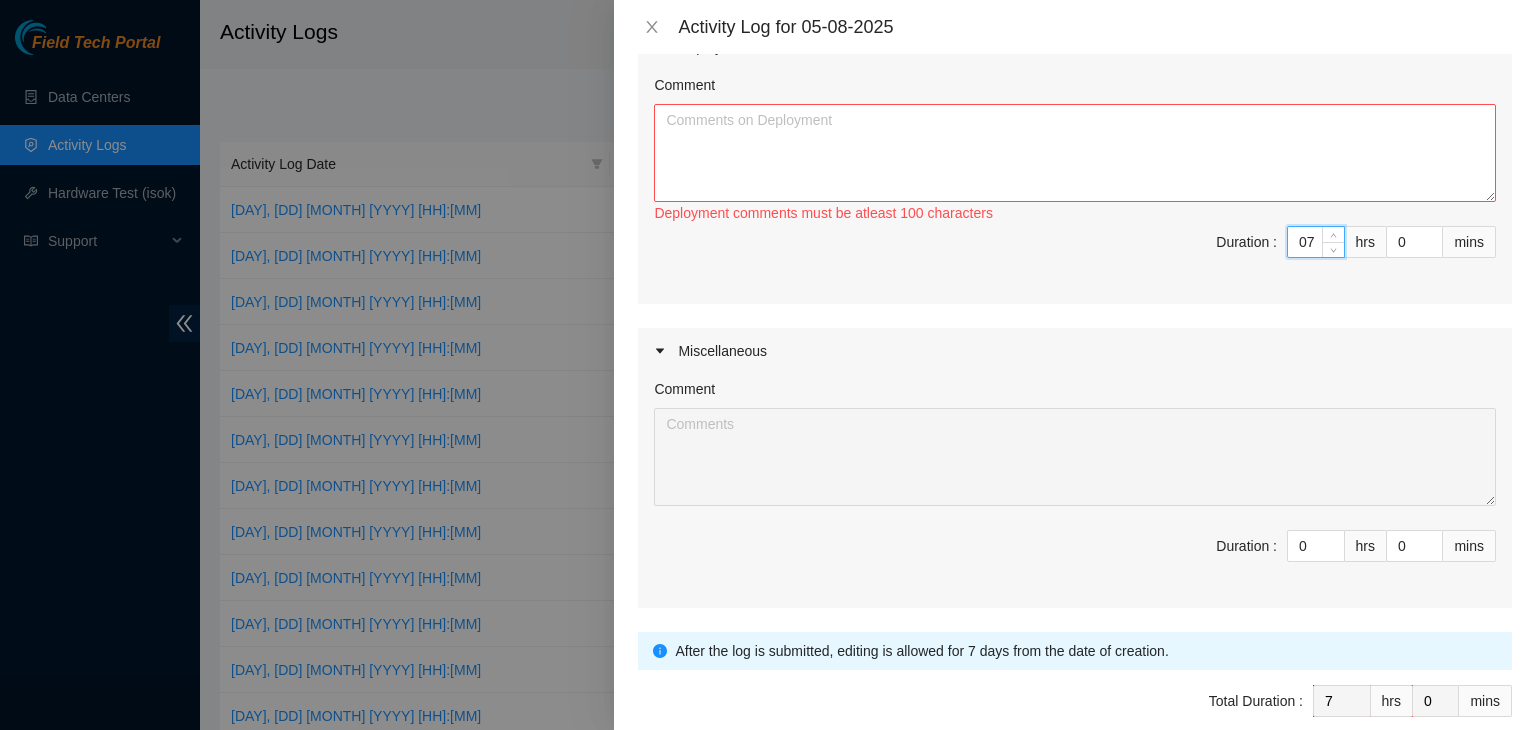 type on "7" 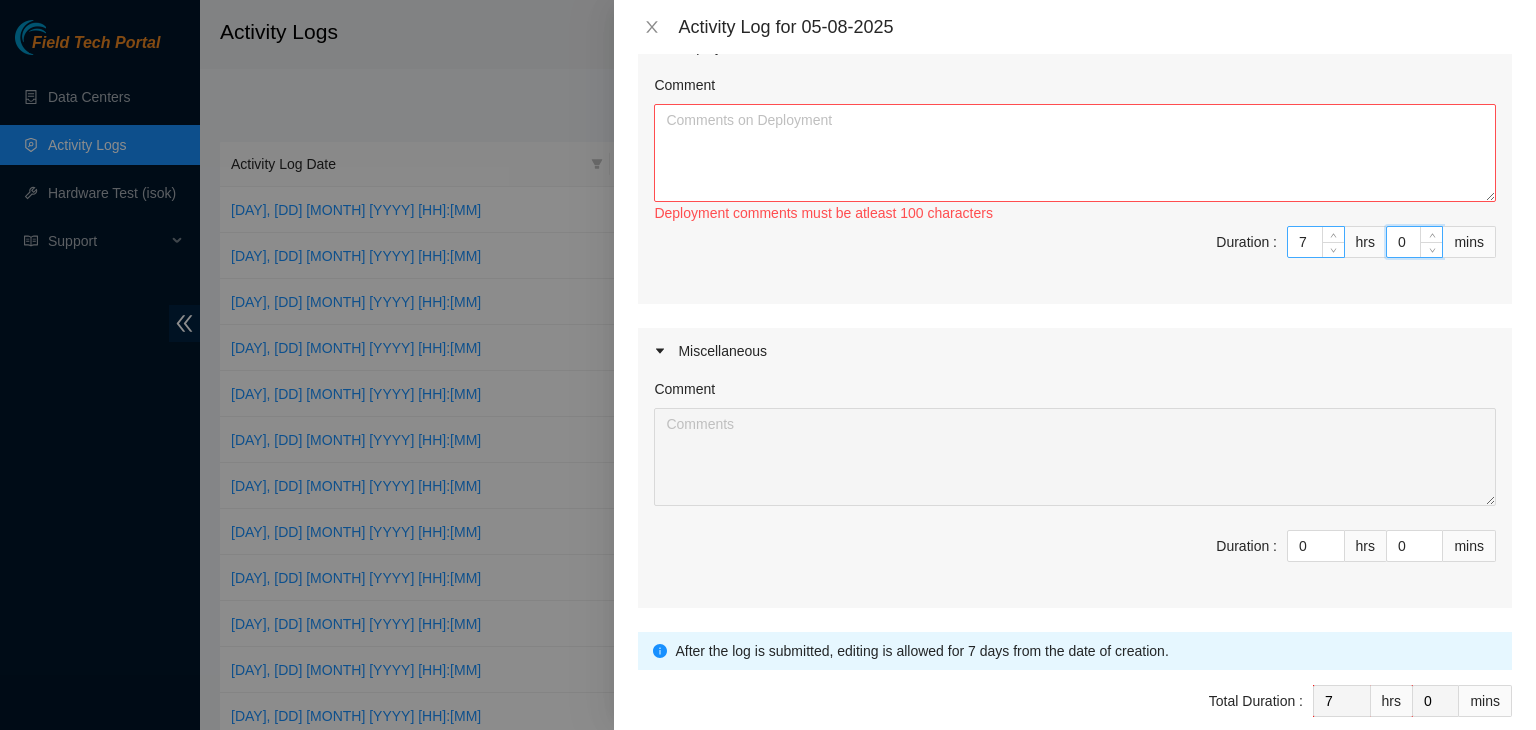 type on "3" 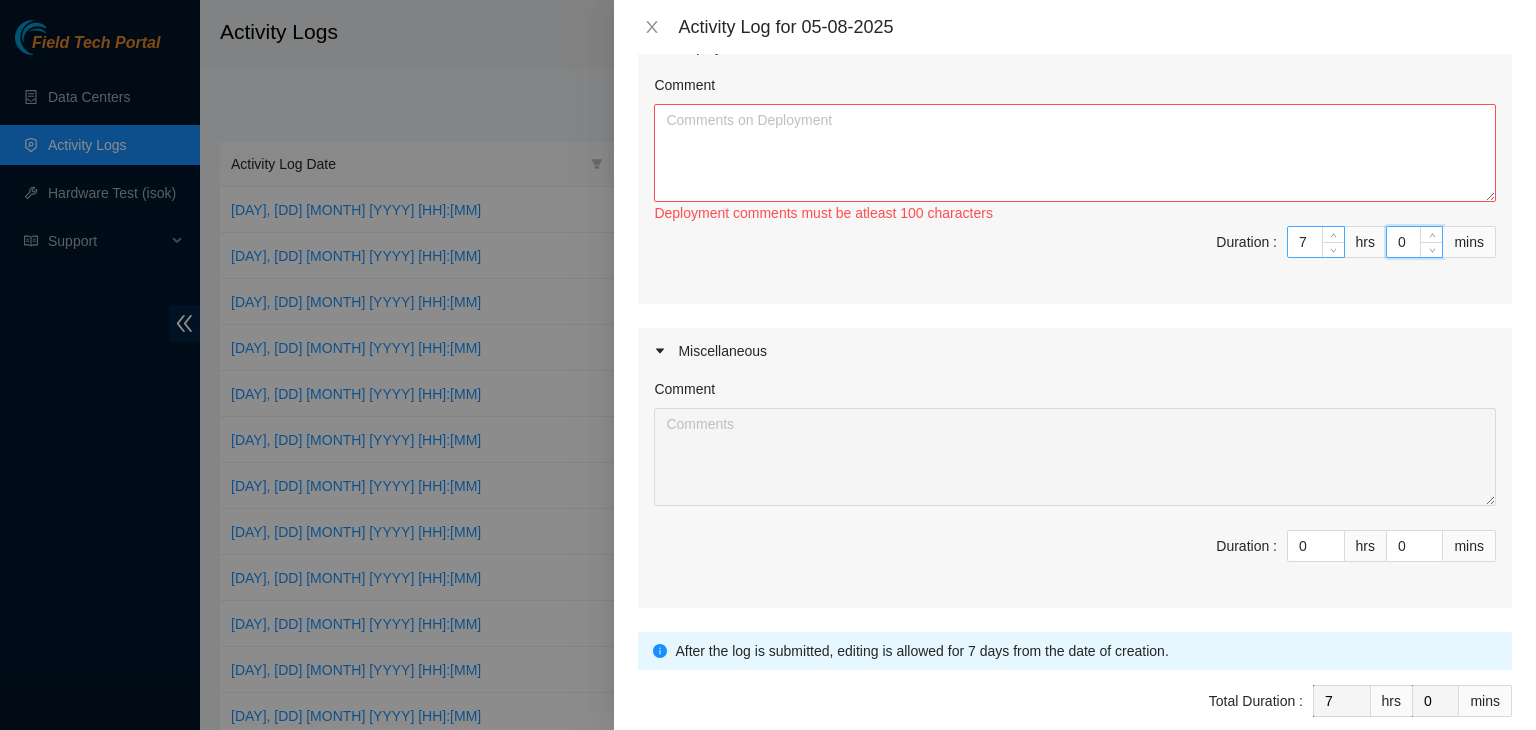 type on "3" 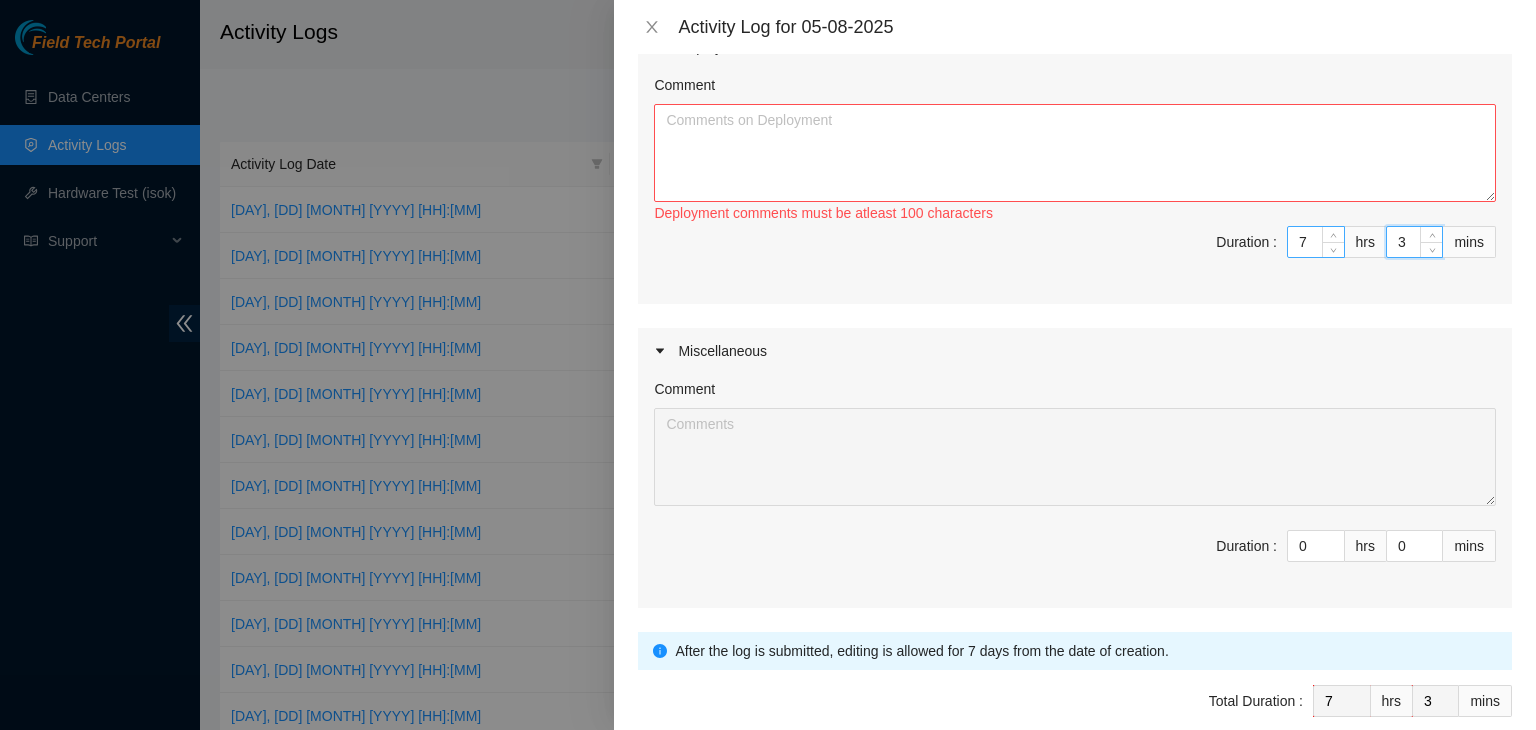 type on "30" 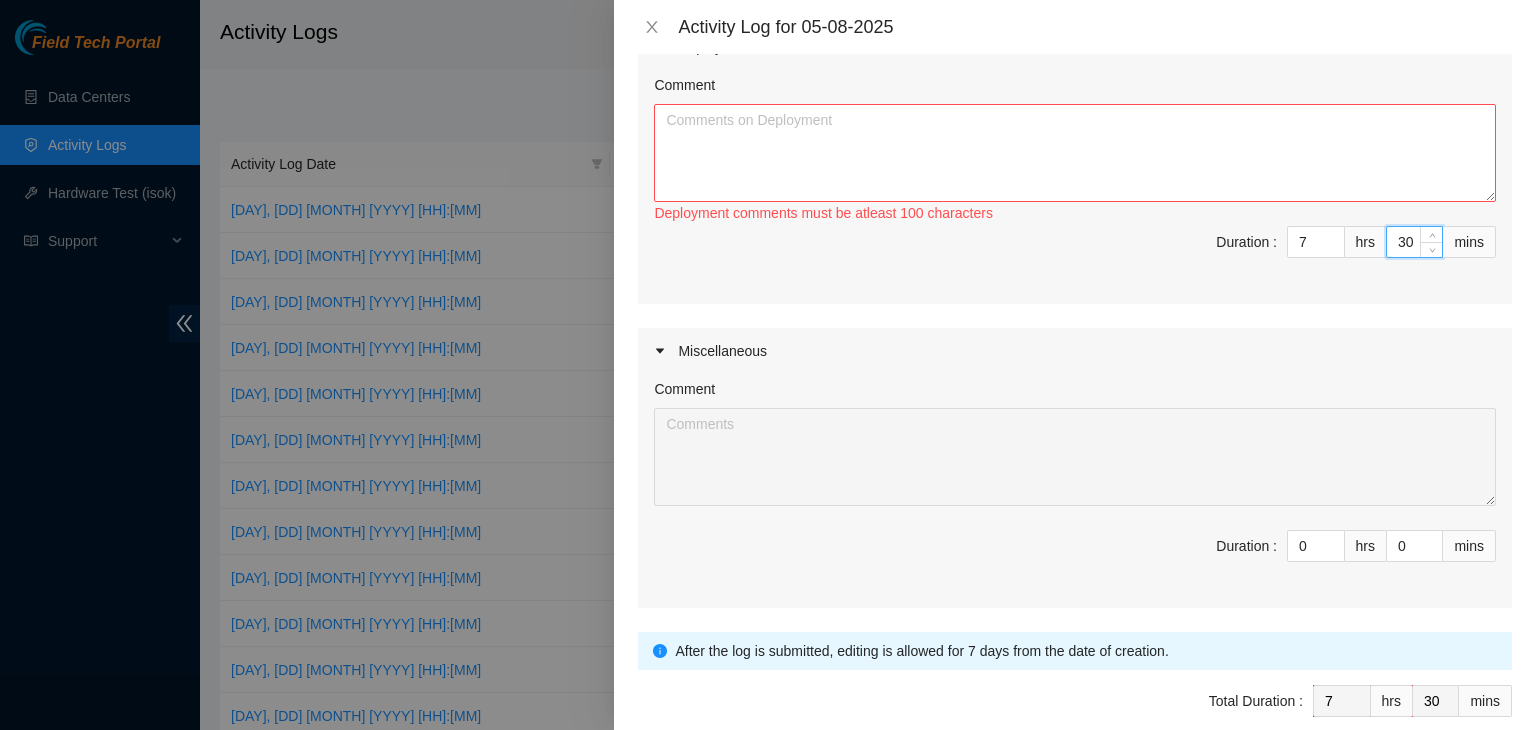 type on "30" 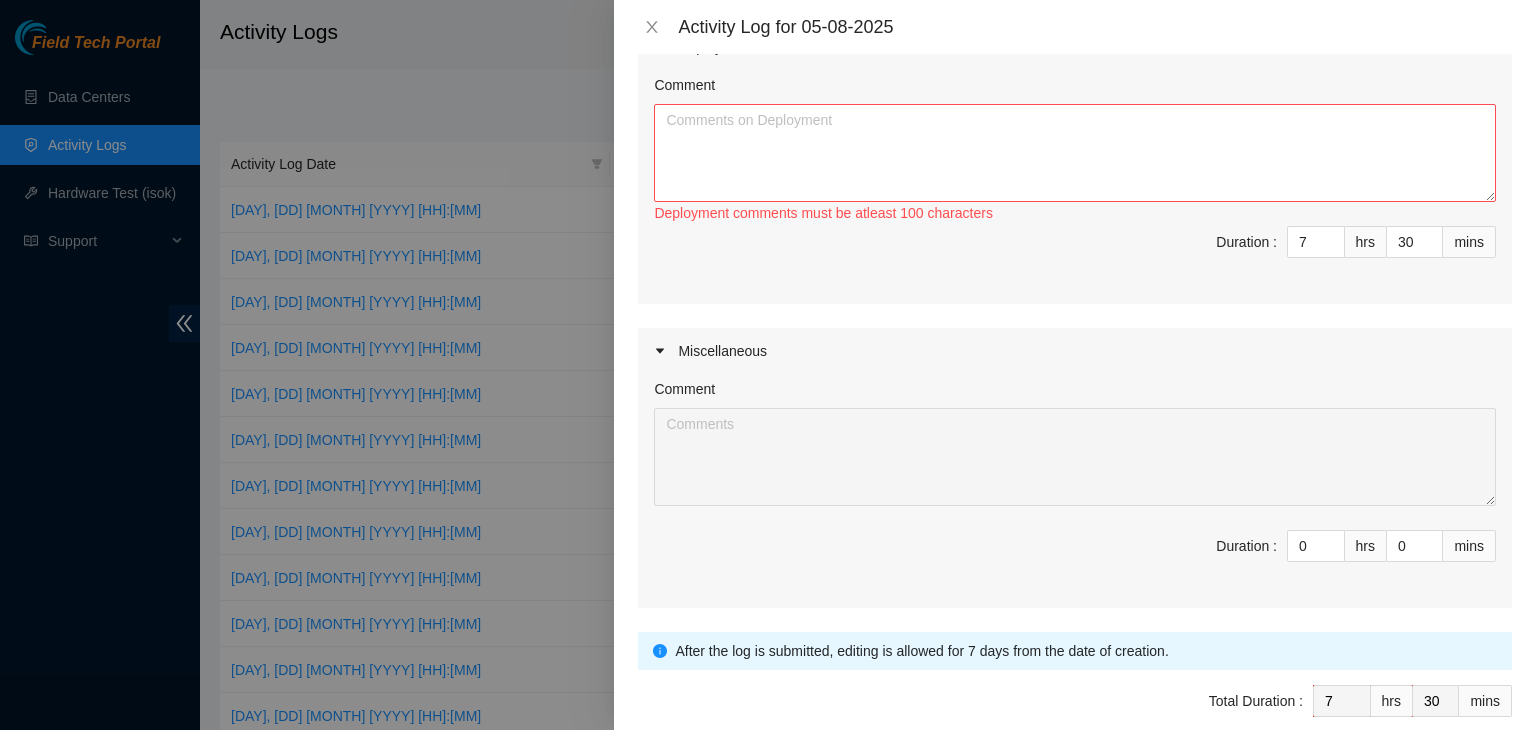 click on "Deployment comments must be atleast 100 characters" at bounding box center (1075, 213) 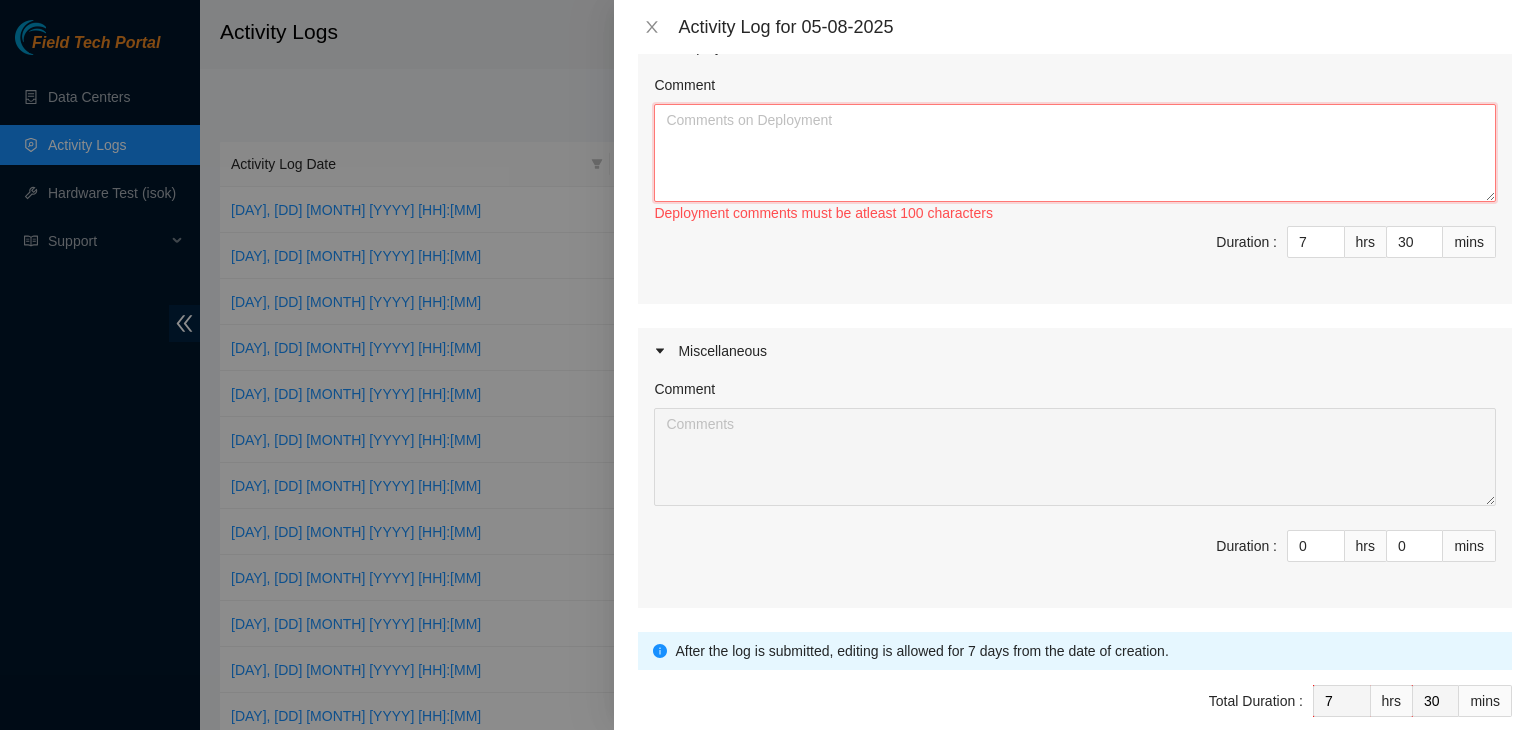 click on "Comment" at bounding box center [1075, 153] 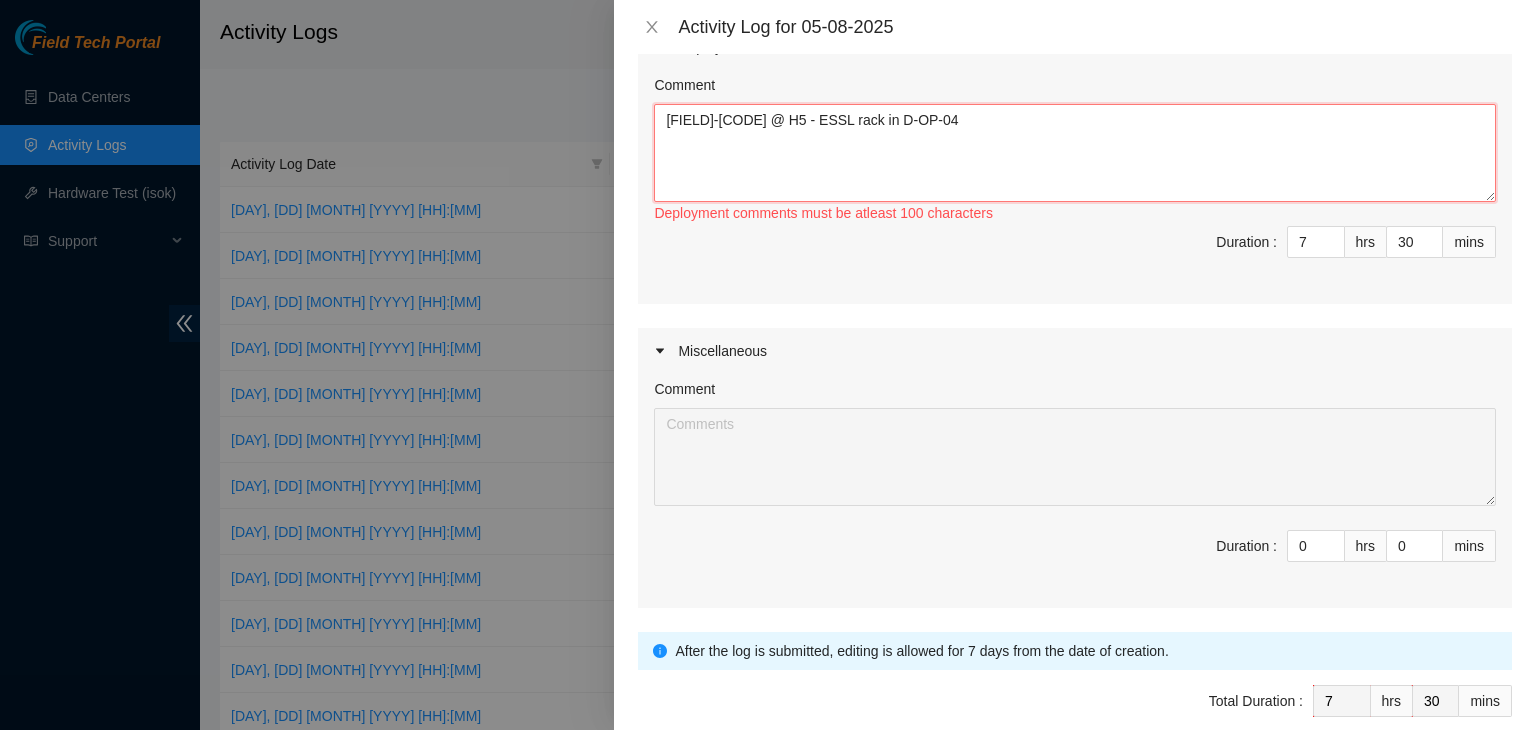 paste on "Hey Eric,
EOD Update:
-Worked with FTs Phil and David V
-Adjusted Camera mounts and mounted Camera to mounts
-Installed 3x Midspans and secured them to side of rack
-Racked RIDS Control Unit
-Cabled, patched, dressed Deadlock, Reed switch, Maglock and Cameras cables for both Hot/cold side to RIDS Con and Midspans
-Scanned Cameras and RIDS unit into SS
-Patched Midspans to BEAUX and 100g DAC to BE port 65
-Cabled, Patched, and managed MGMT cons
-Racked and Patched 4x servers
Thanks,
Arya" 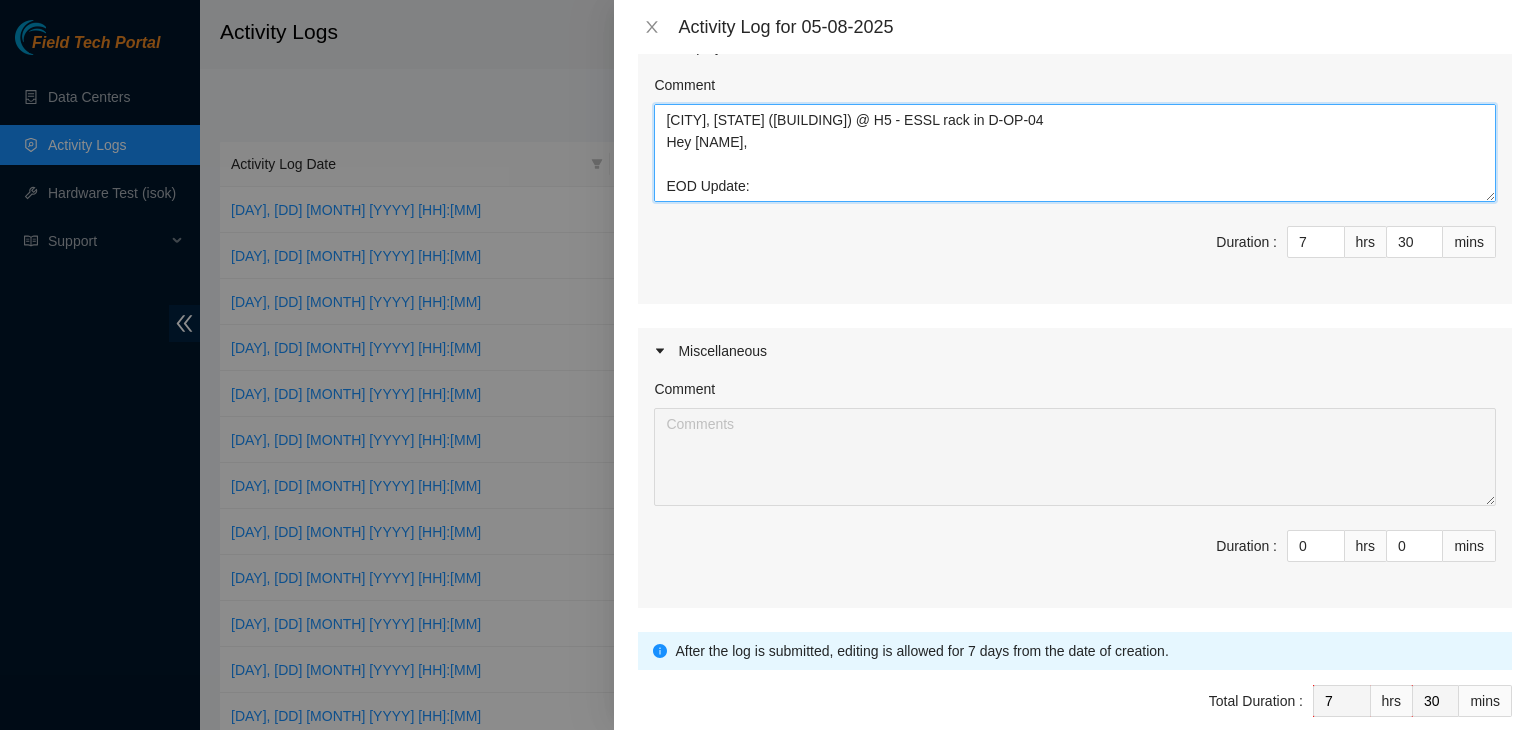 scroll, scrollTop: 285, scrollLeft: 0, axis: vertical 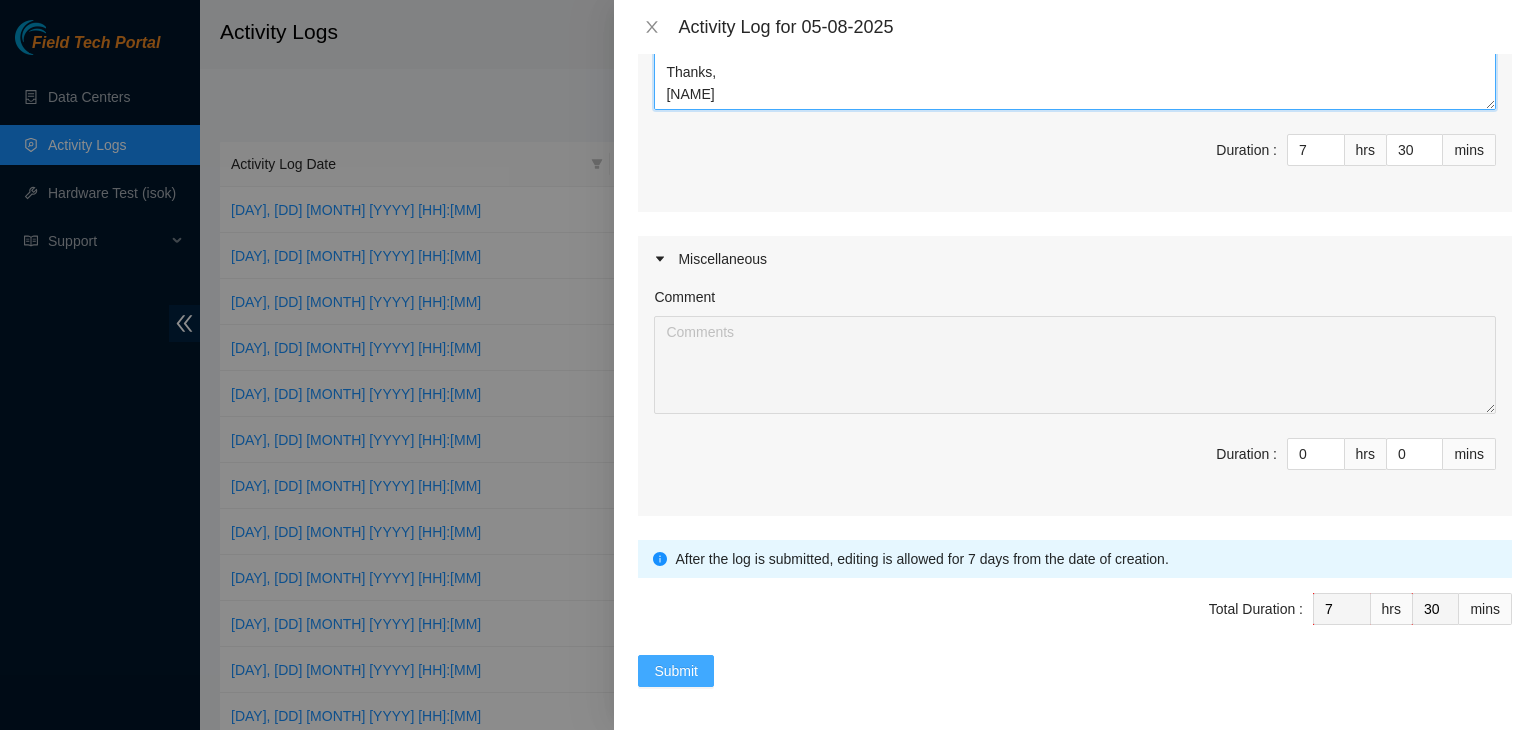 type on "[nie-field-iad]DP82683 @ H5 - ESSL rack in D-OP-04
Hey Eric,
EOD Update:
-Worked with FTs Phil and David V
-Adjusted Camera mounts and mounted Camera to mounts
-Installed 3x Midspans and secured them to side of rack
-Racked RIDS Control Unit
-Cabled, patched, dressed Deadlock, Reed switch, Maglock and Cameras cables for both Hot/cold side to RIDS Con and Midspans
-Scanned Cameras and RIDS unit into SS
-Patched Midspans to BEAUX and 100g DAC to BE port 65
-Cabled, Patched, and managed MGMT cons
-Racked and Patched 4x servers
Thanks,
Arya" 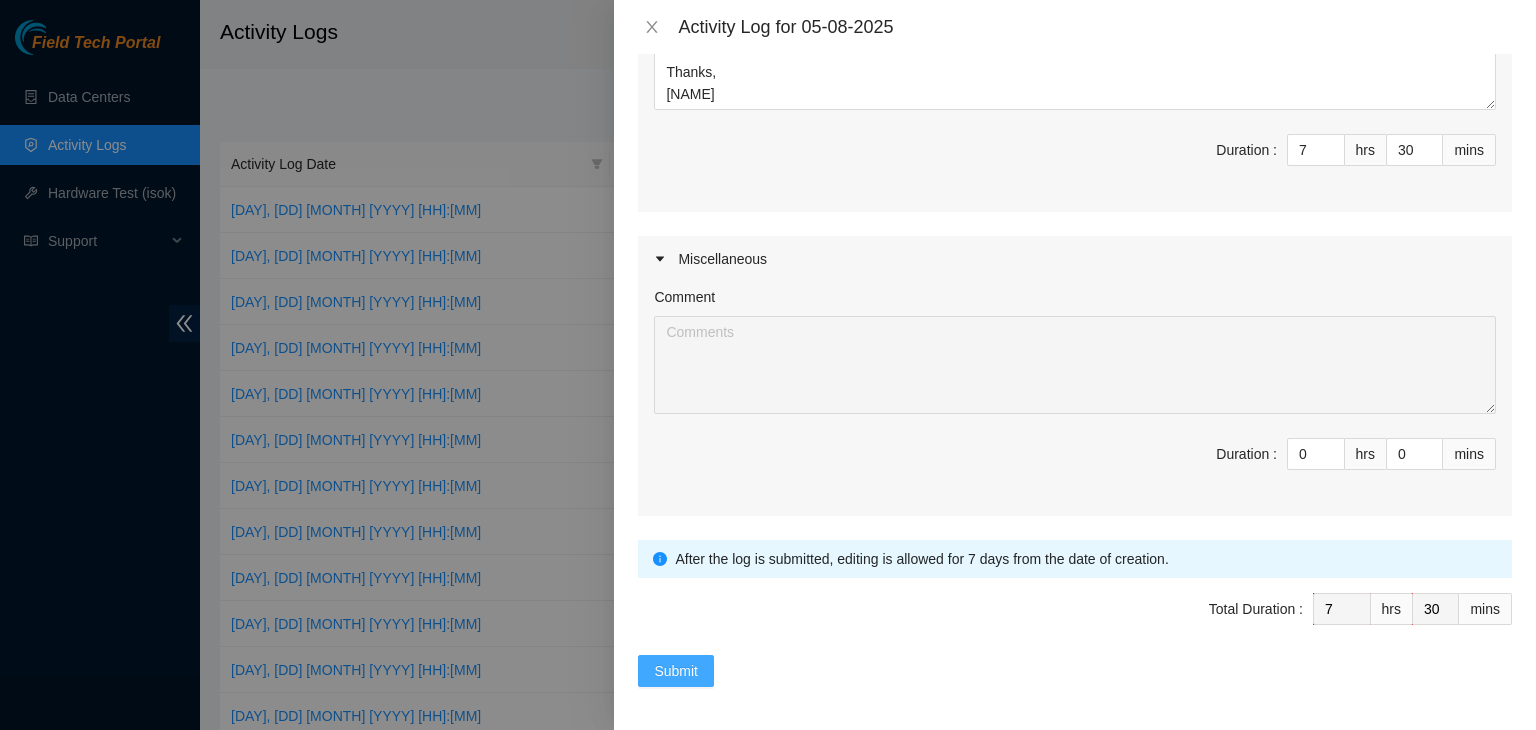 click on "Submit" at bounding box center (676, 671) 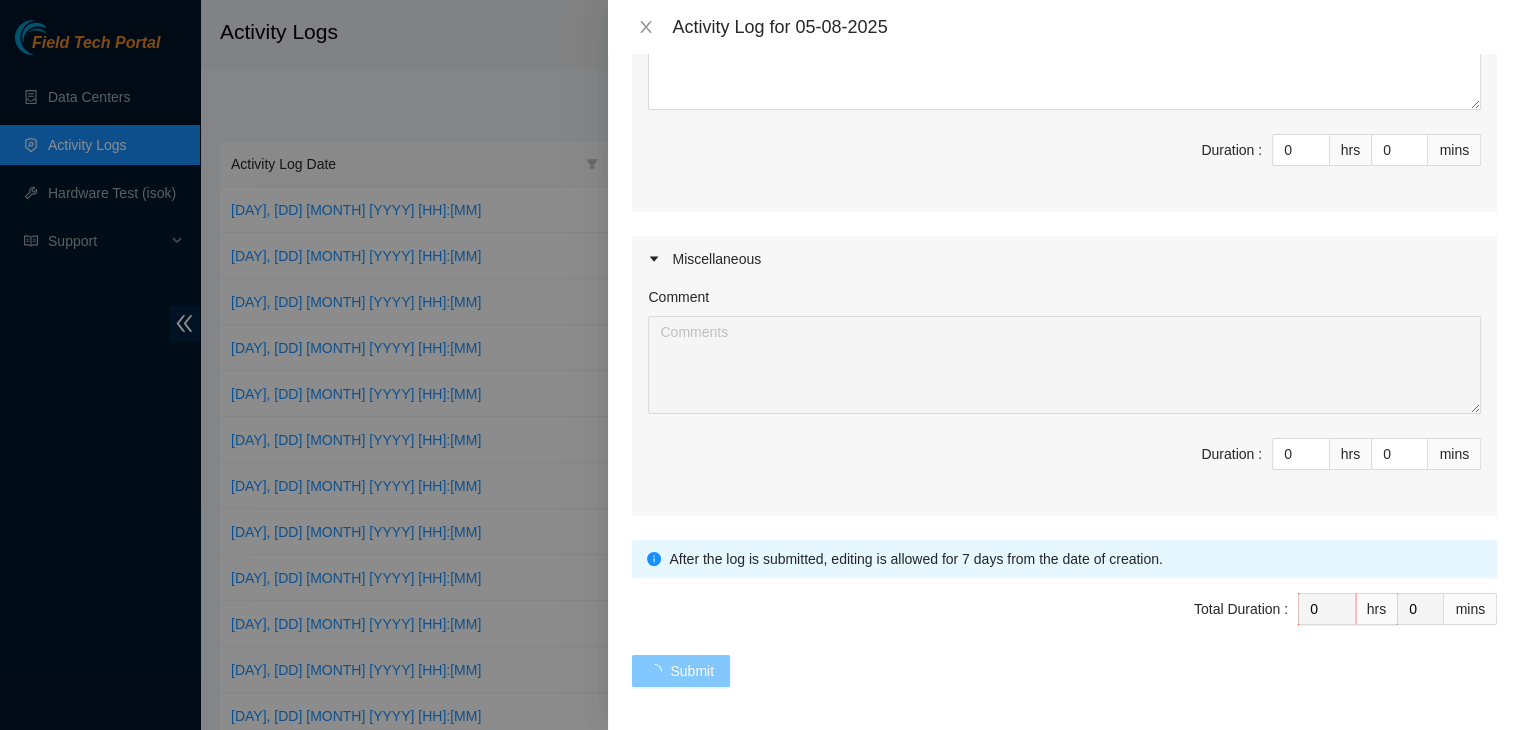 scroll, scrollTop: 0, scrollLeft: 0, axis: both 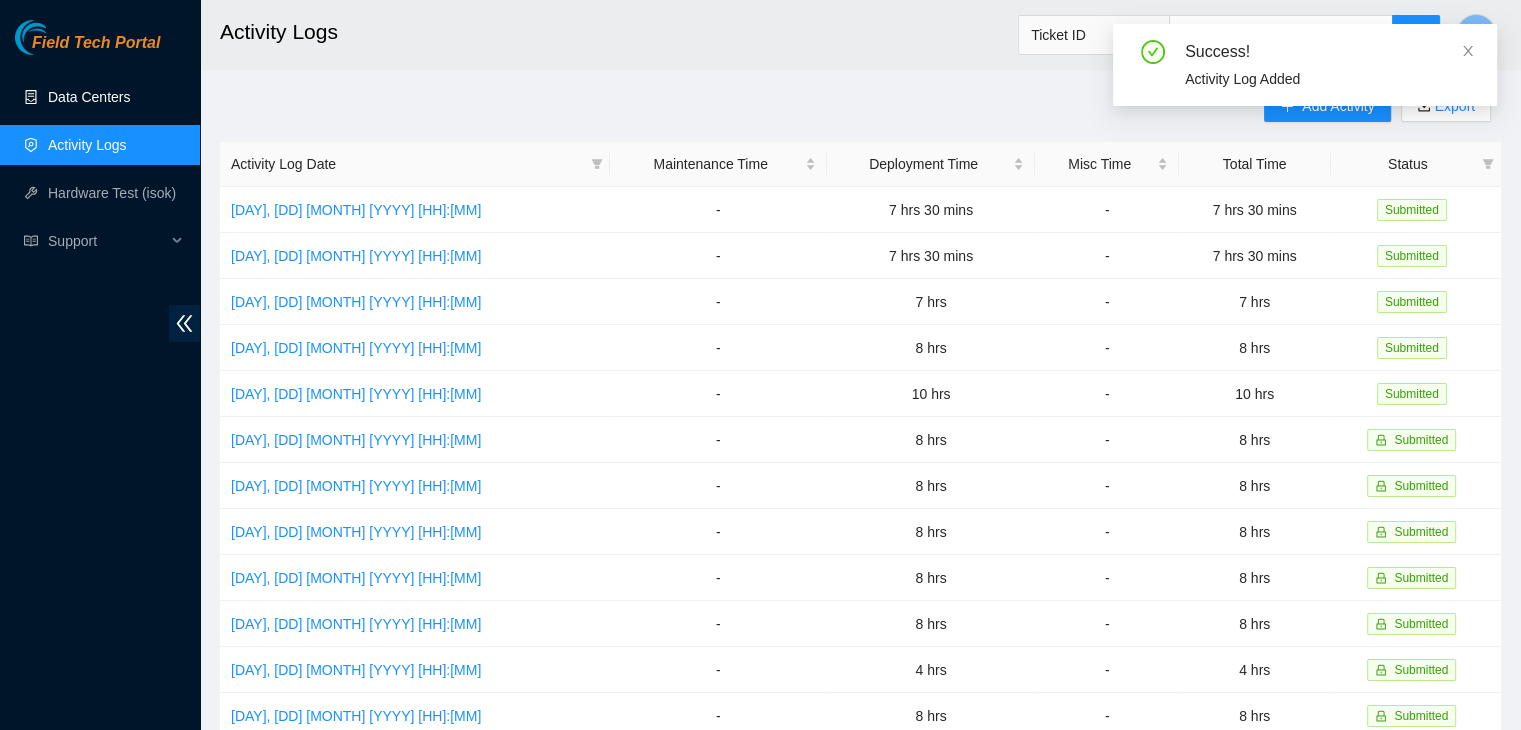 click on "Data Centers" at bounding box center [89, 97] 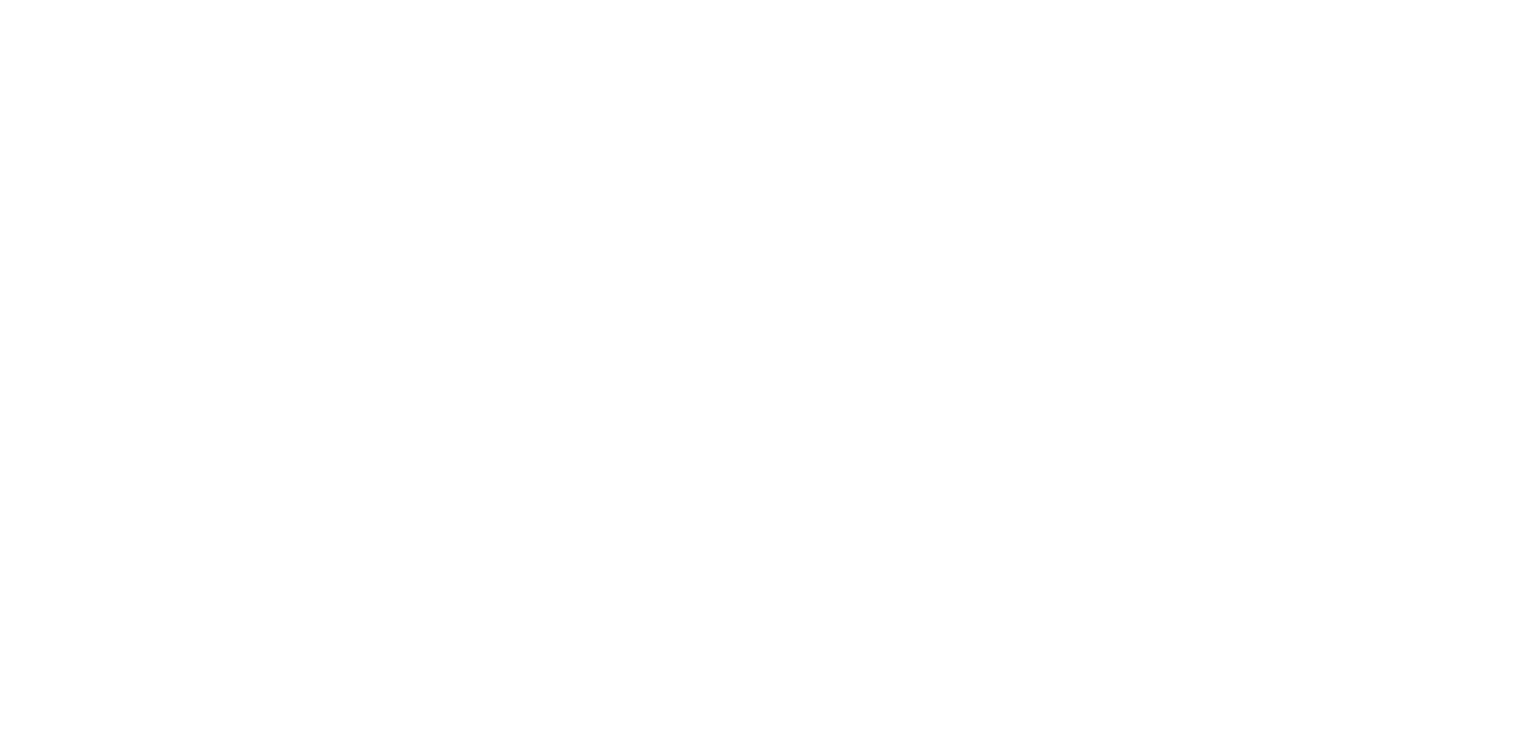 scroll, scrollTop: 0, scrollLeft: 0, axis: both 